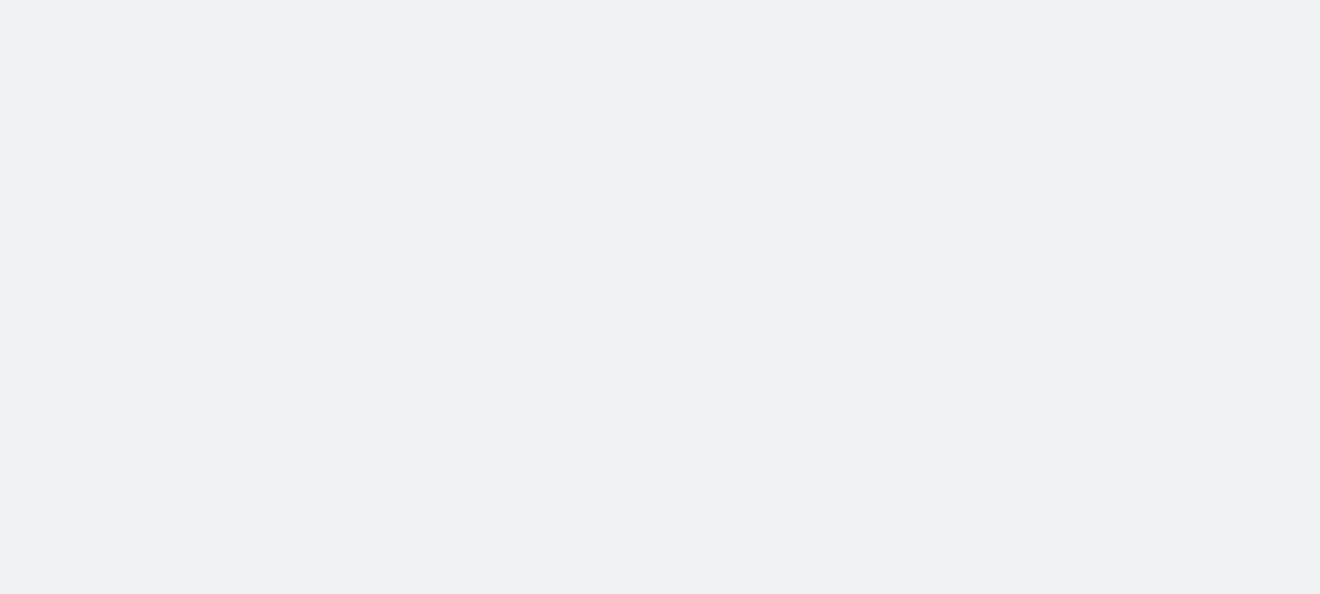 scroll, scrollTop: 0, scrollLeft: 0, axis: both 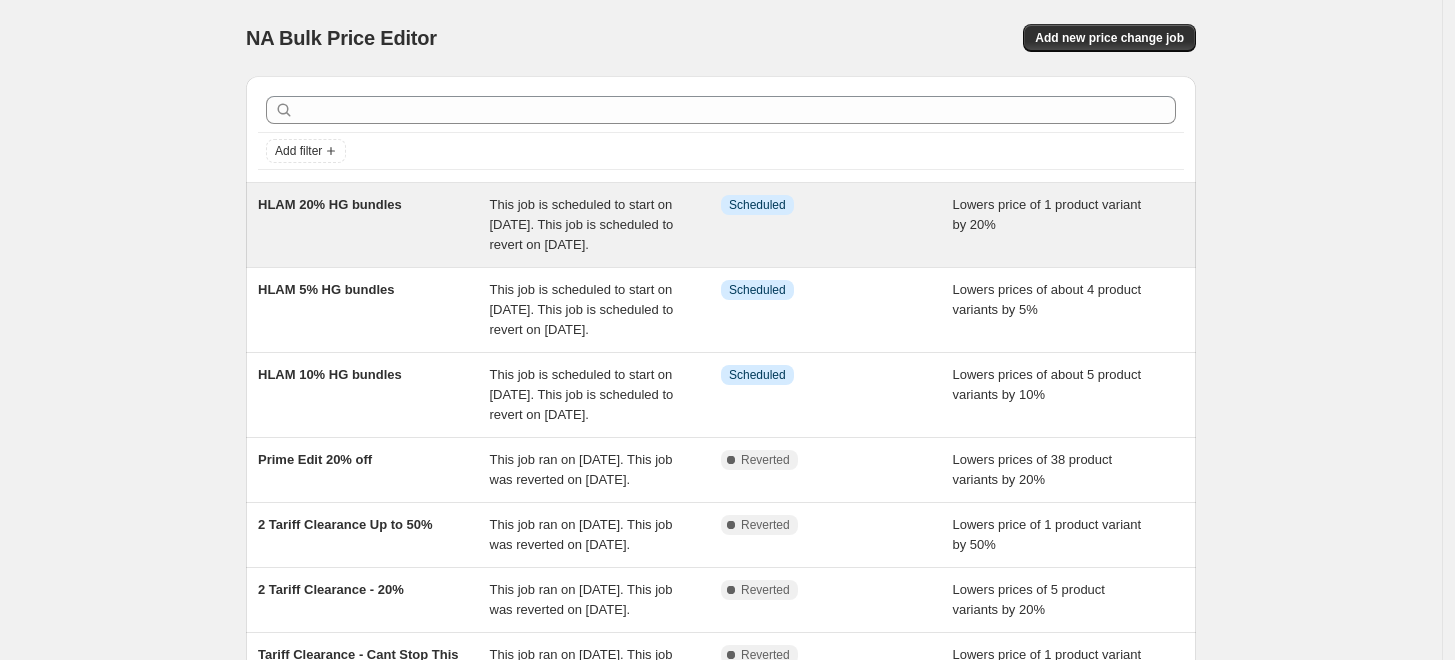 click on "HLAM 20% HG bundles" at bounding box center (374, 225) 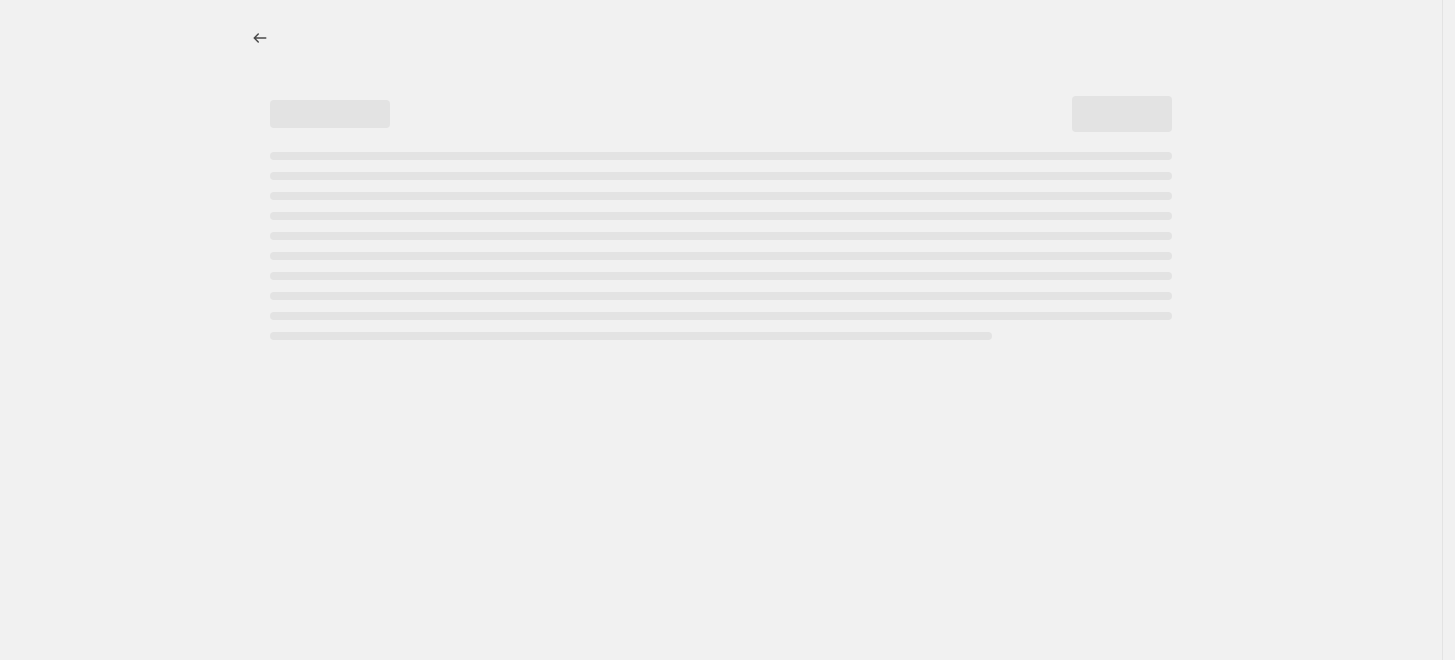 select on "percentage" 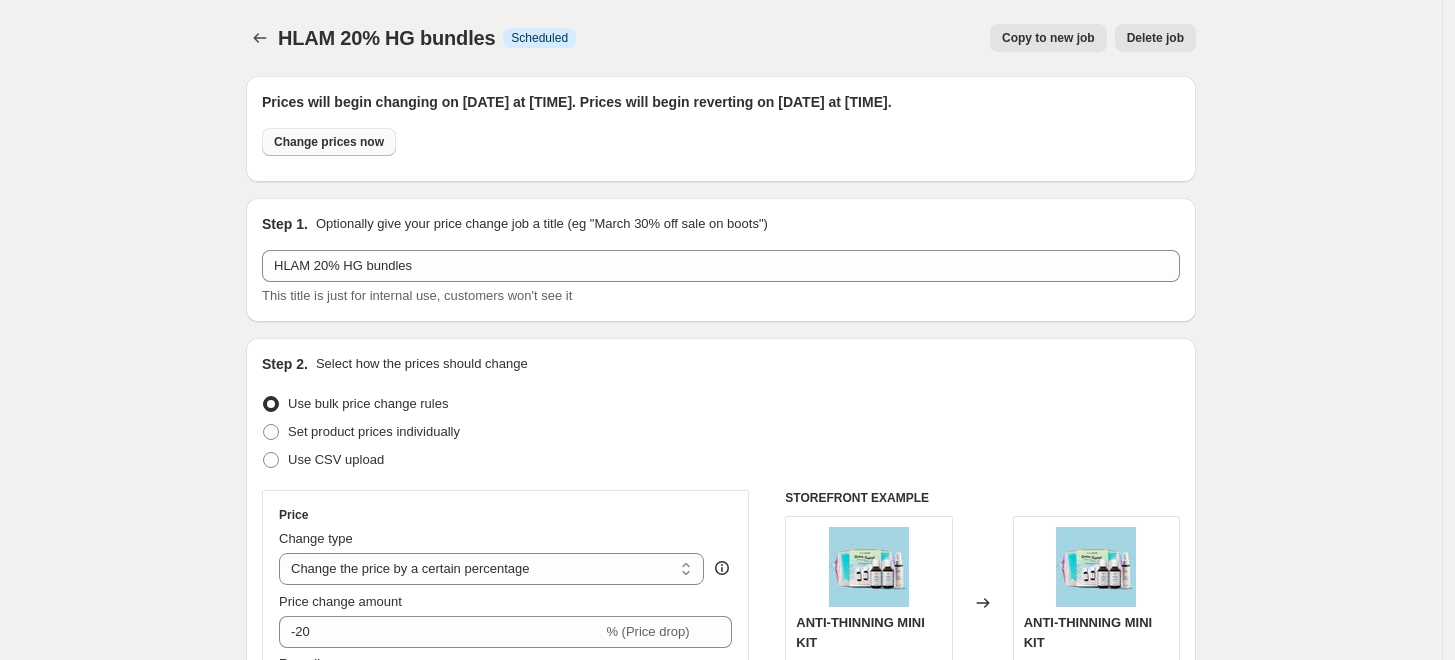 click on "Change prices now" at bounding box center [329, 142] 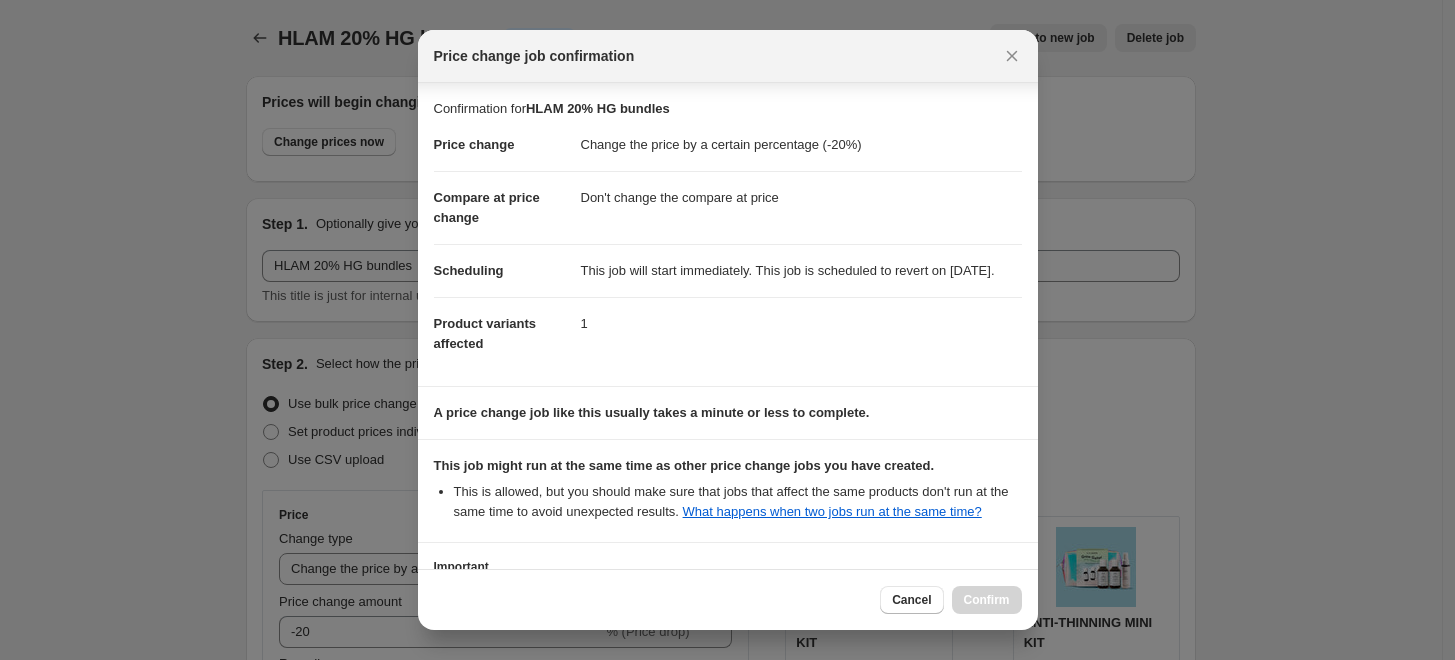 scroll, scrollTop: 219, scrollLeft: 0, axis: vertical 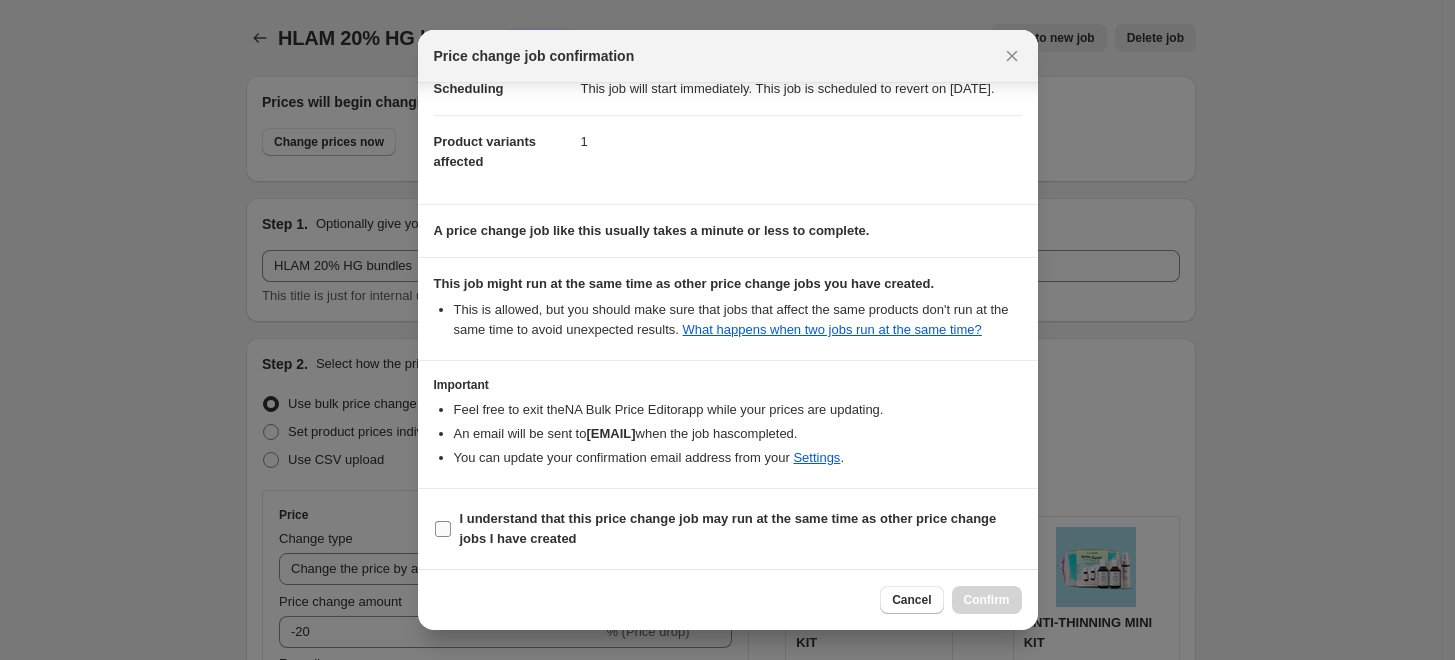 click at bounding box center (443, 529) 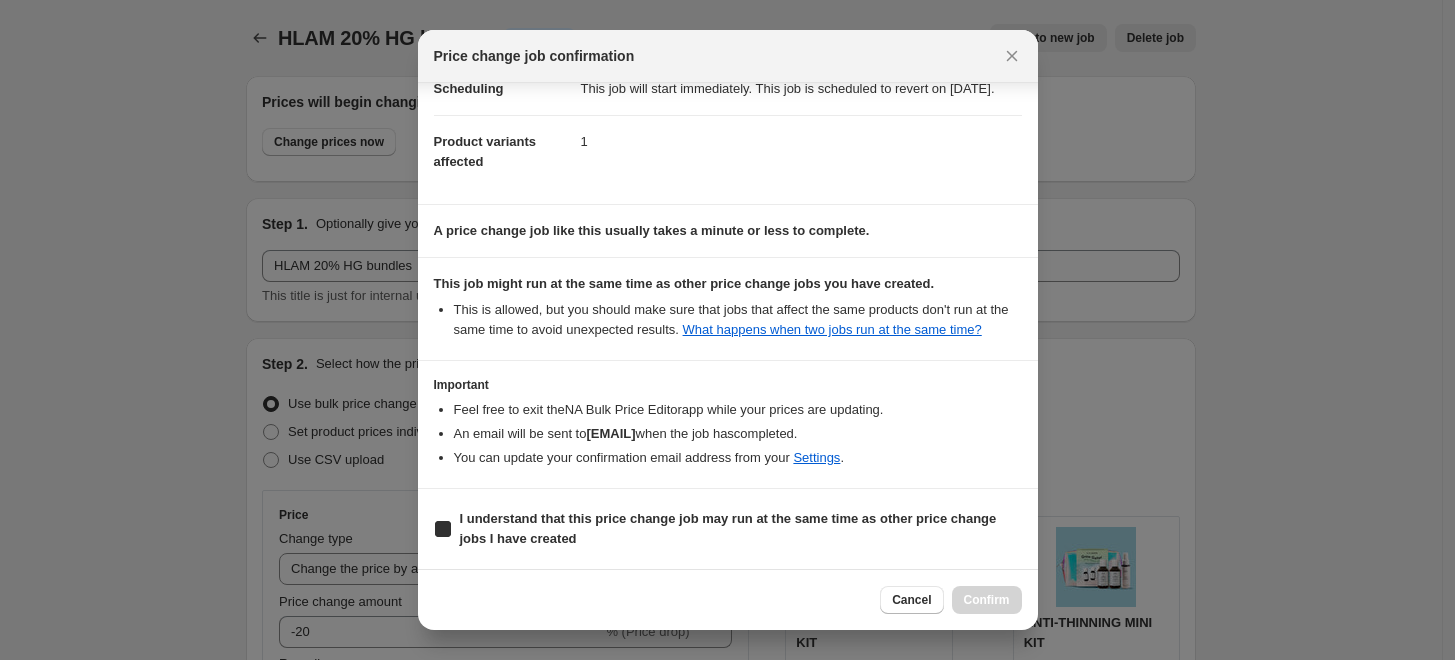 checkbox on "true" 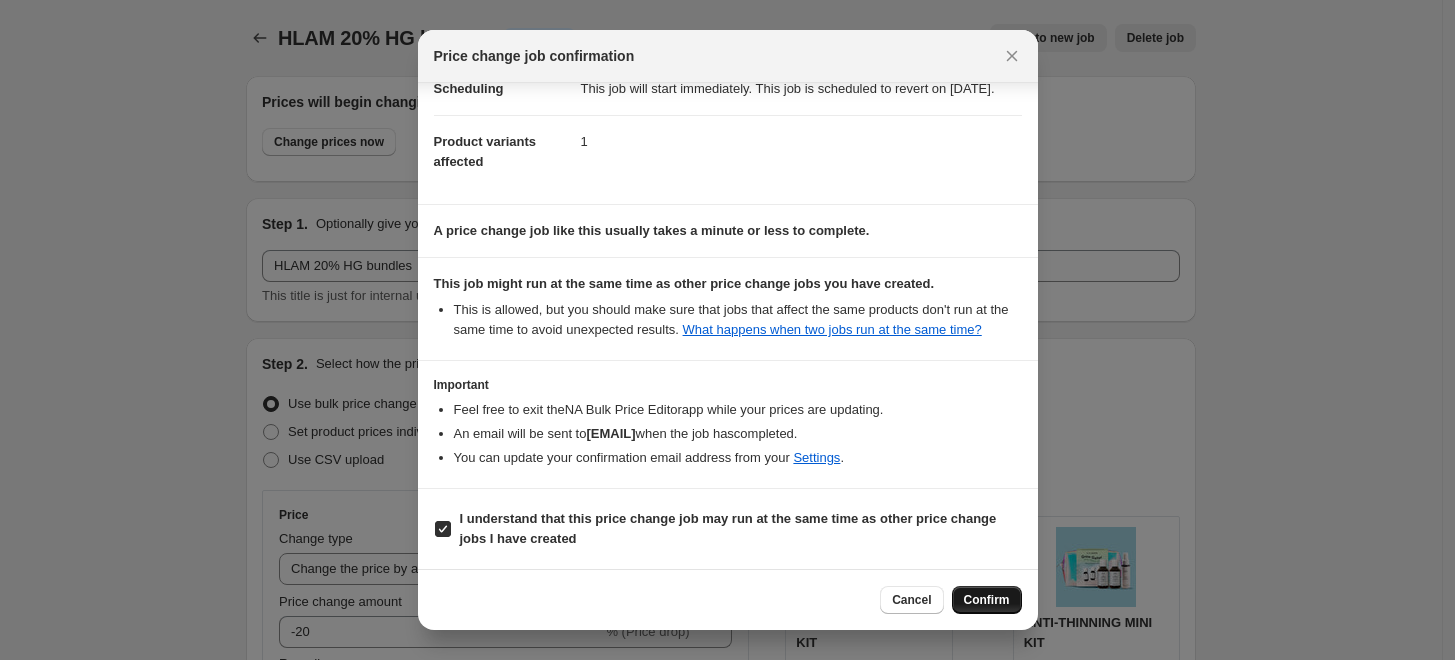 click on "Confirm" at bounding box center [987, 600] 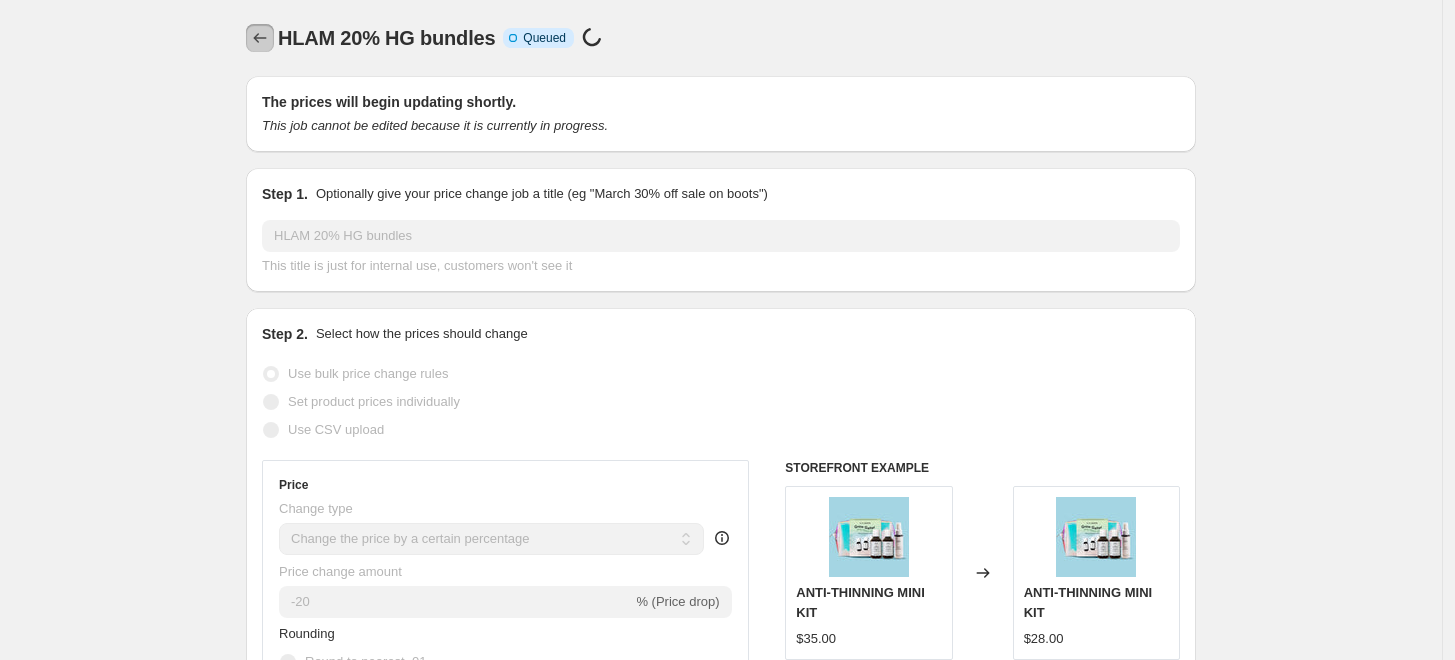 click 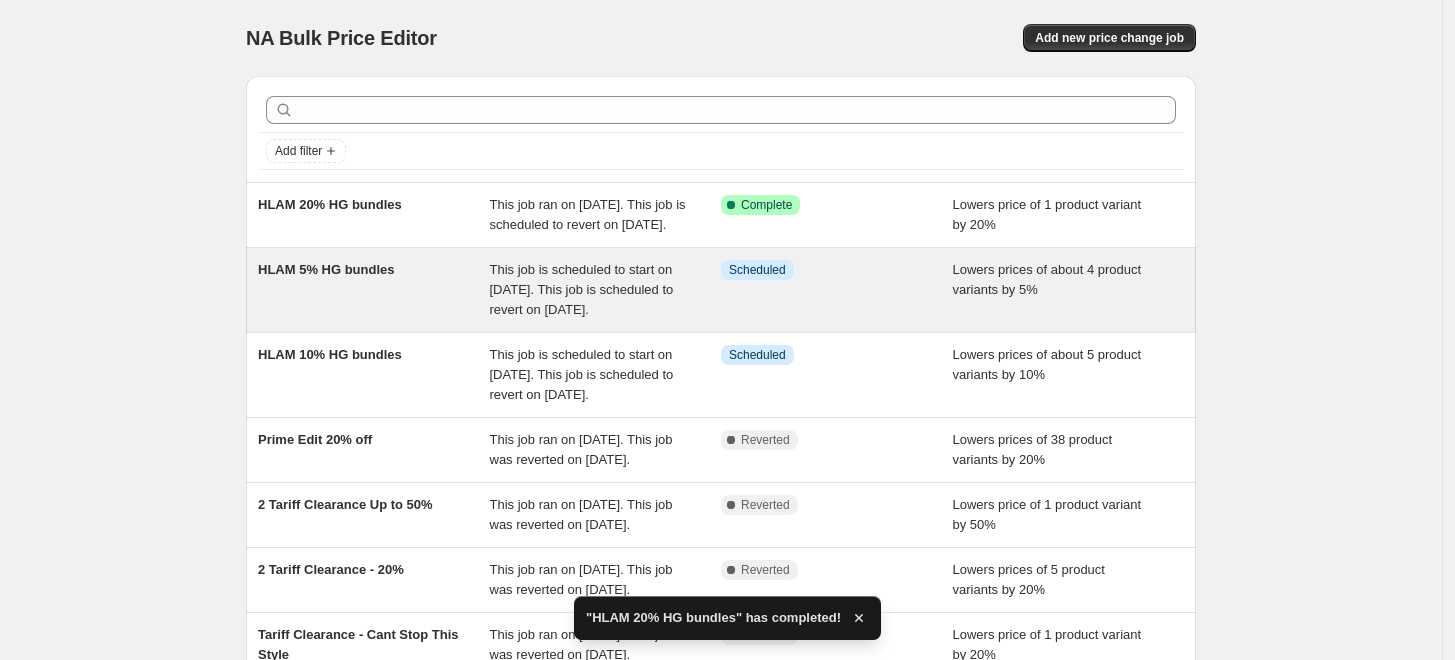 click on "HLAM 5% HG bundles" at bounding box center [374, 290] 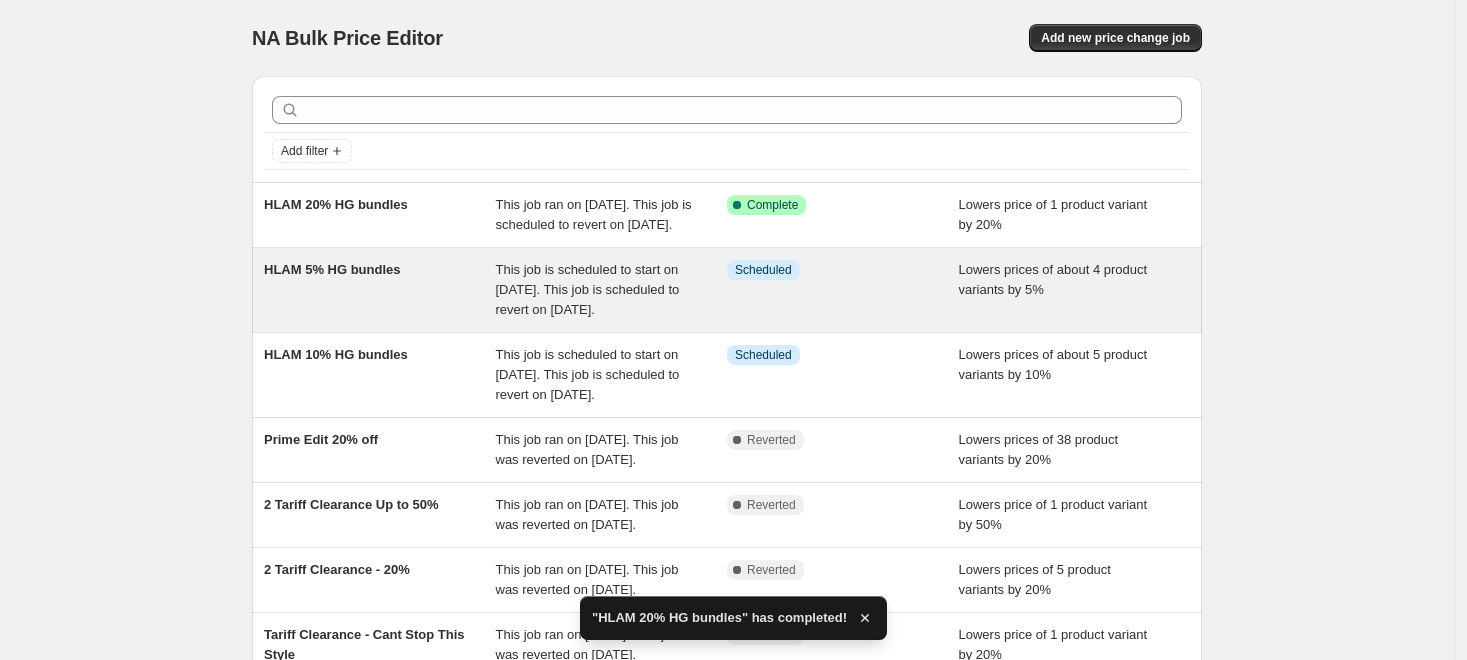 select on "percentage" 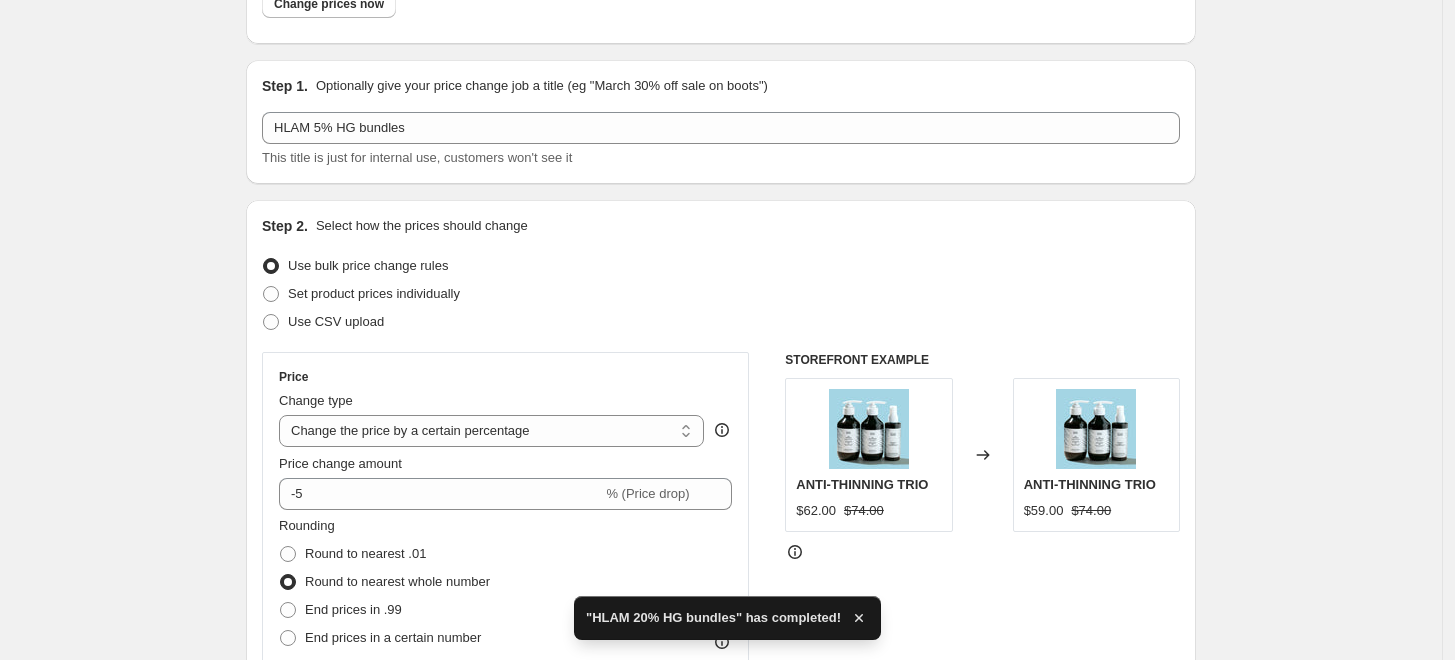 scroll, scrollTop: 0, scrollLeft: 0, axis: both 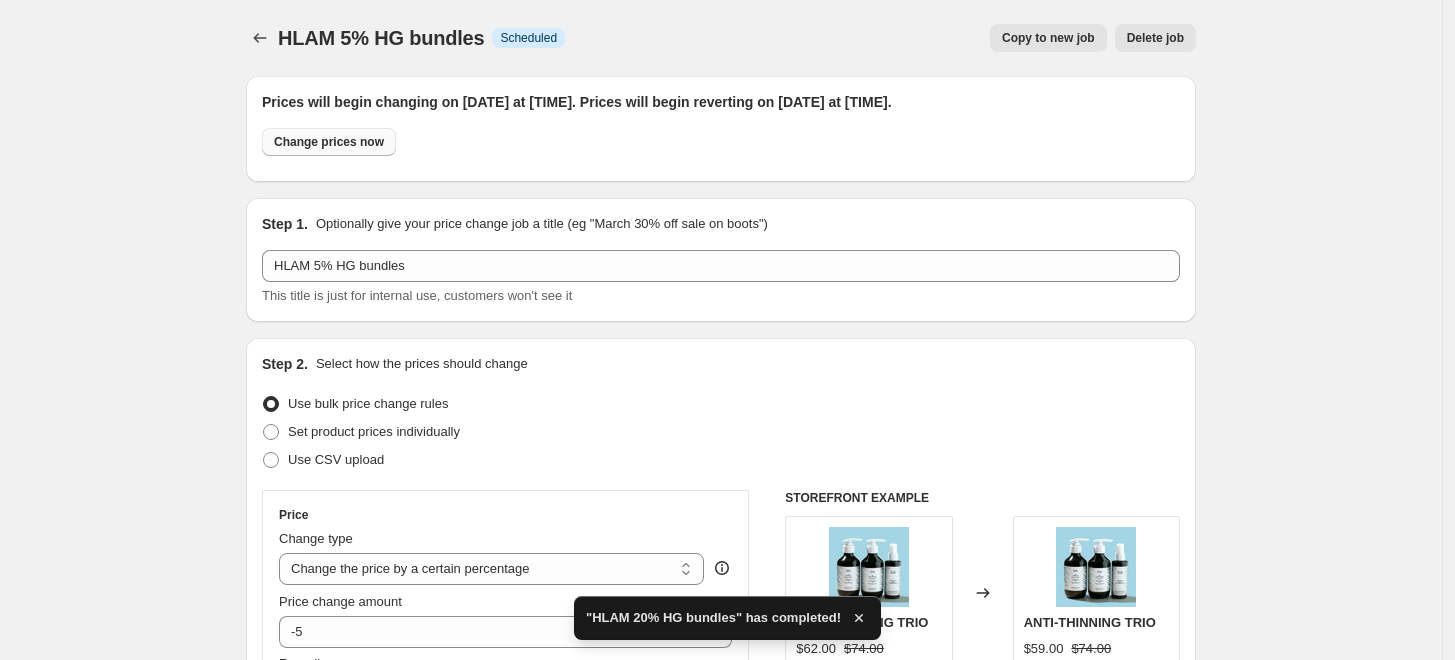 click on "Change prices now" at bounding box center [329, 142] 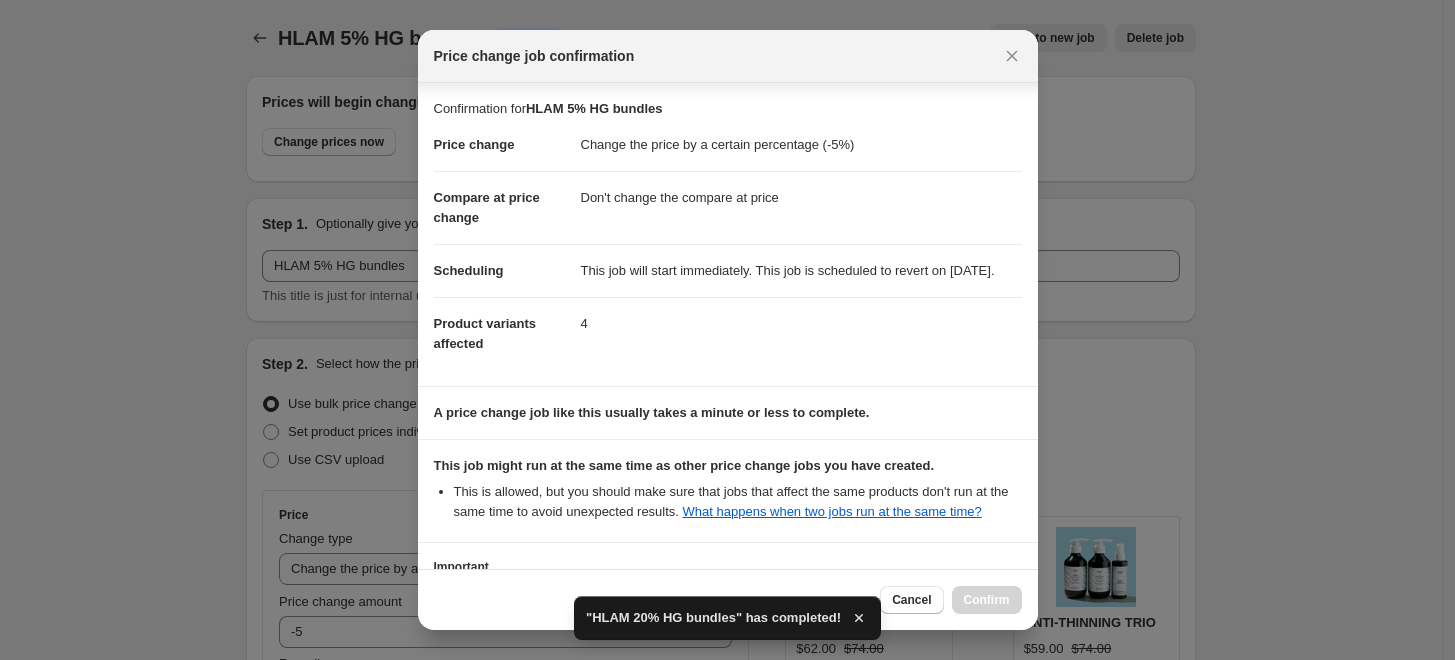 scroll, scrollTop: 219, scrollLeft: 0, axis: vertical 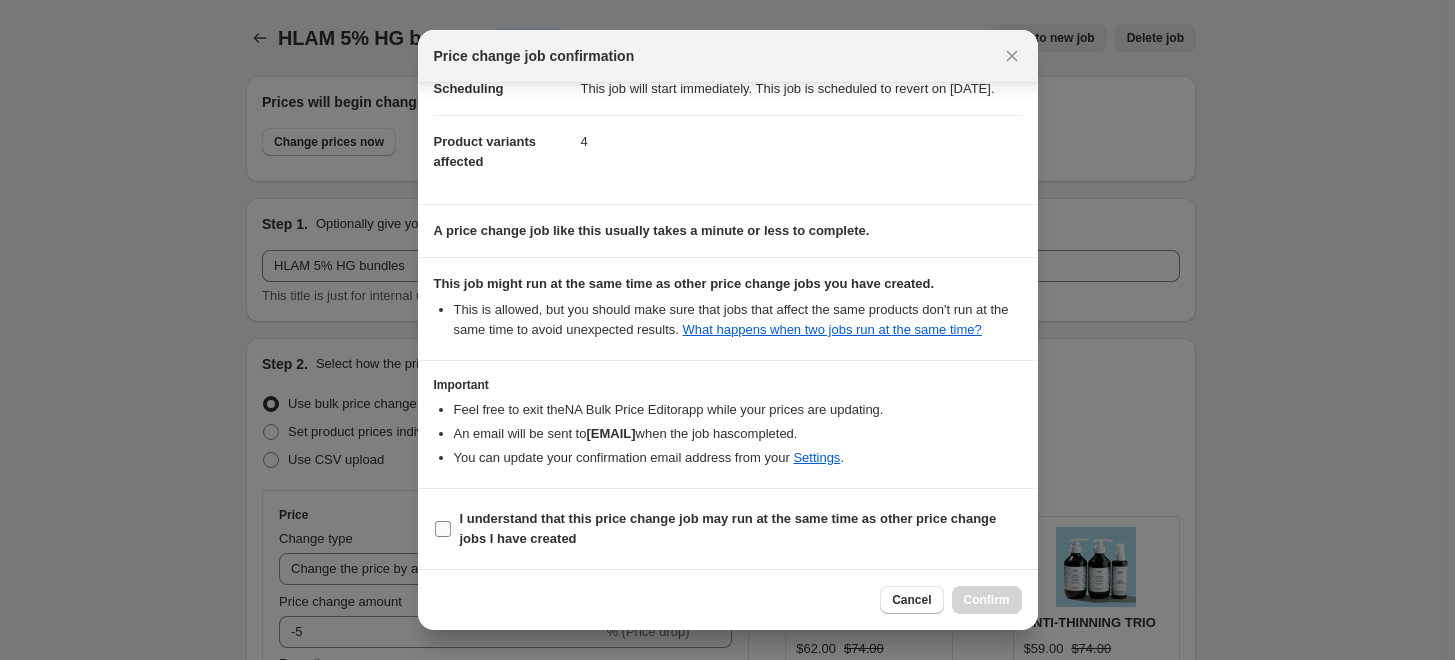 click on "I understand that this price change job may run at the same time as other price change jobs I have created" at bounding box center (728, 528) 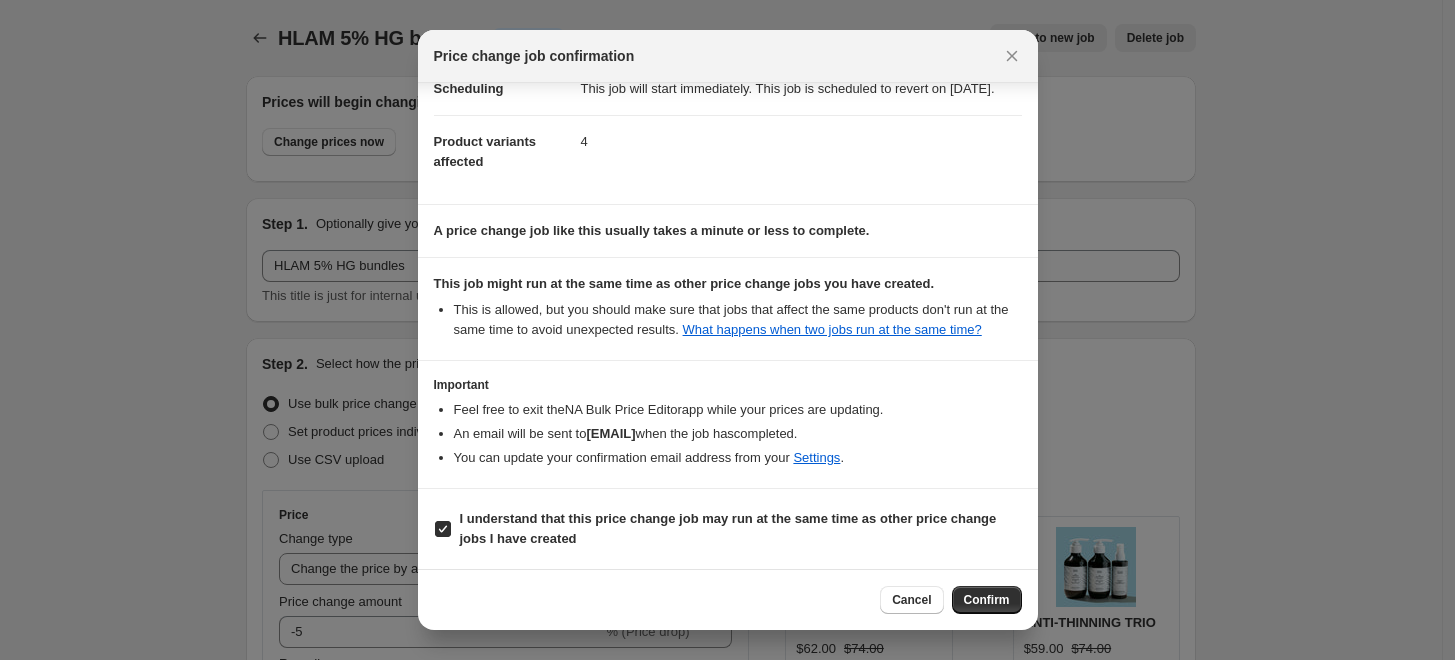 click on "Cancel Confirm" at bounding box center (728, 599) 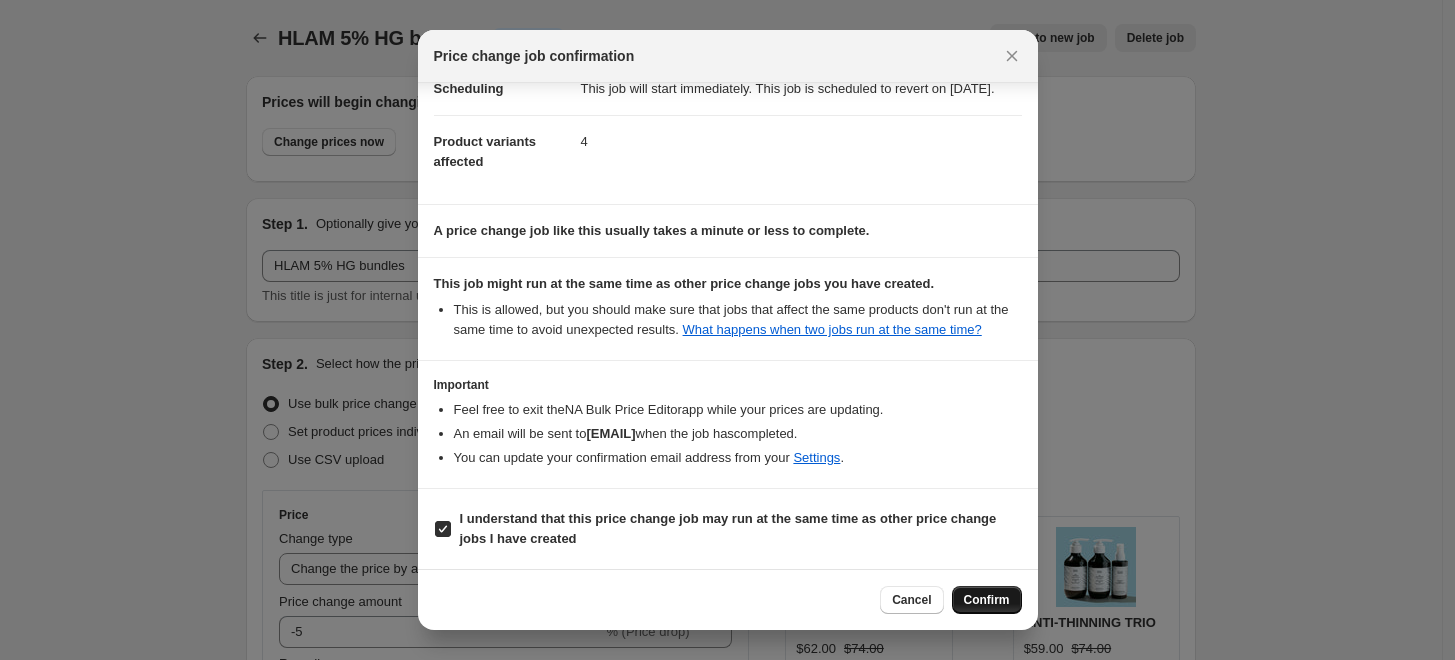click on "Confirm" at bounding box center [987, 600] 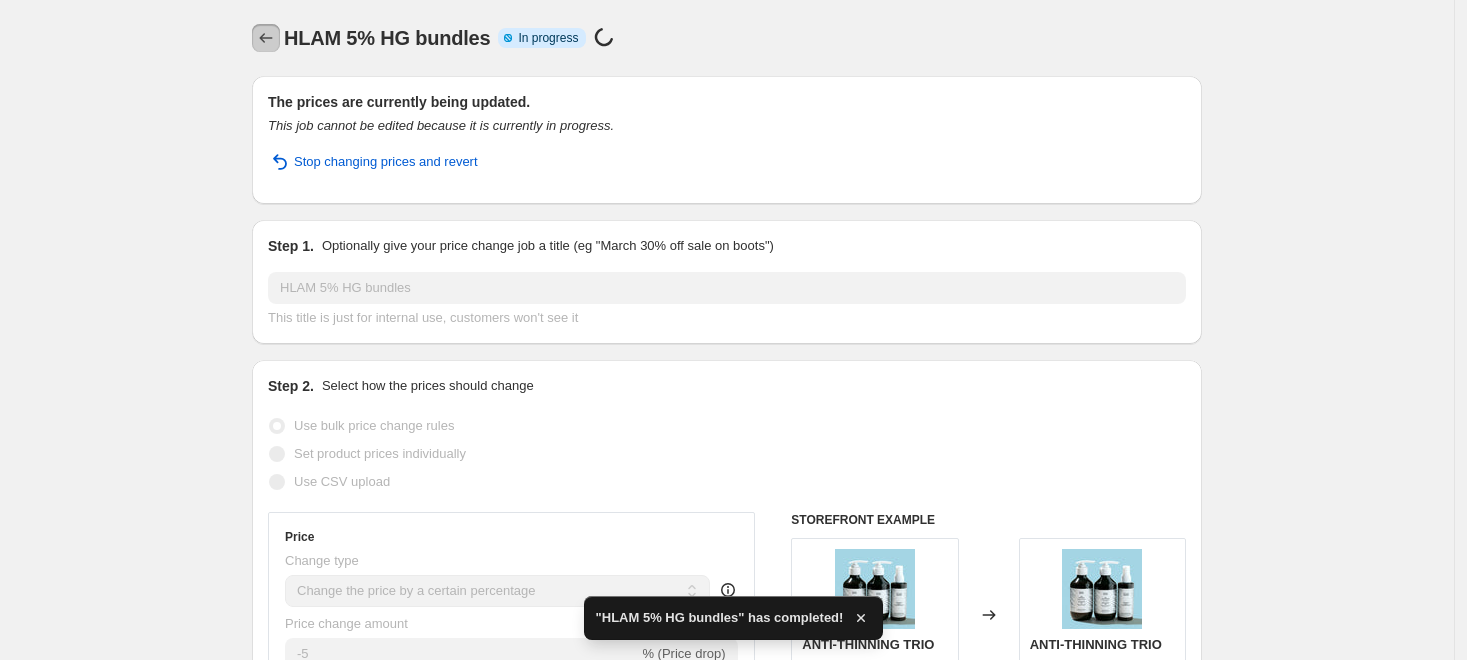 click 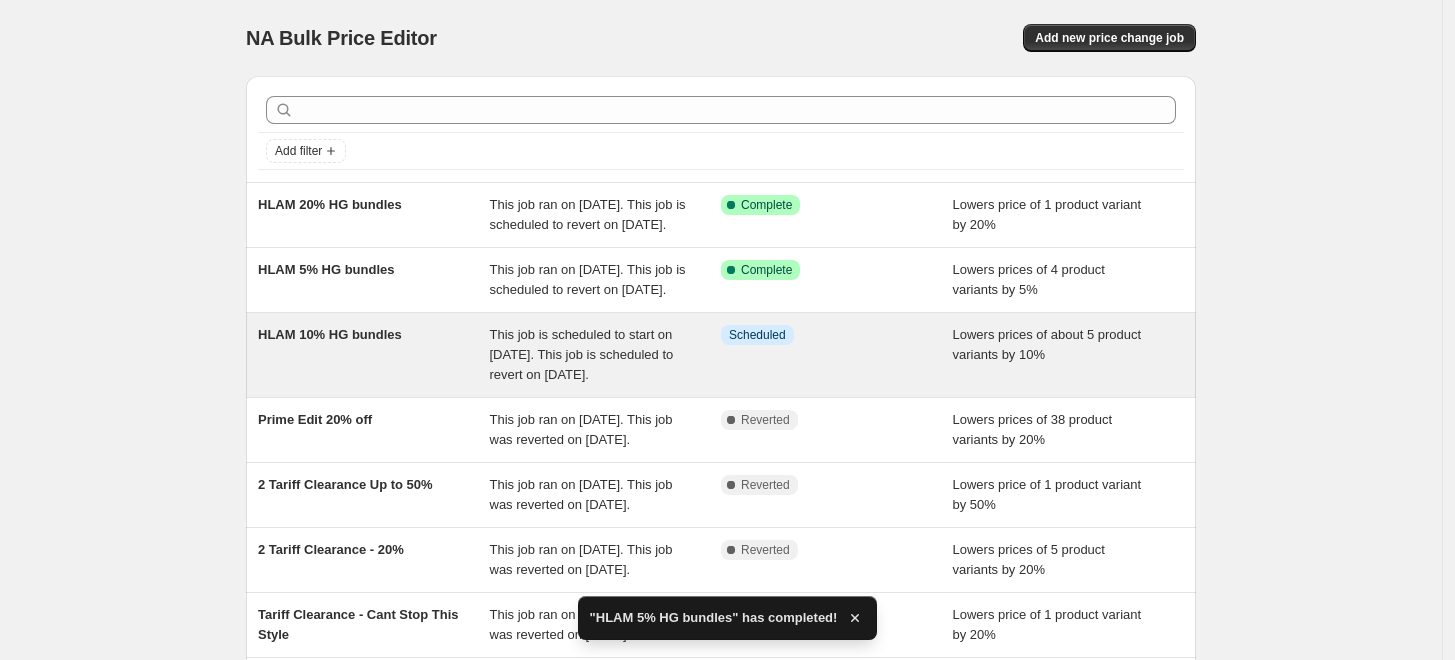 click on "HLAM 10% HG bundles" at bounding box center (374, 355) 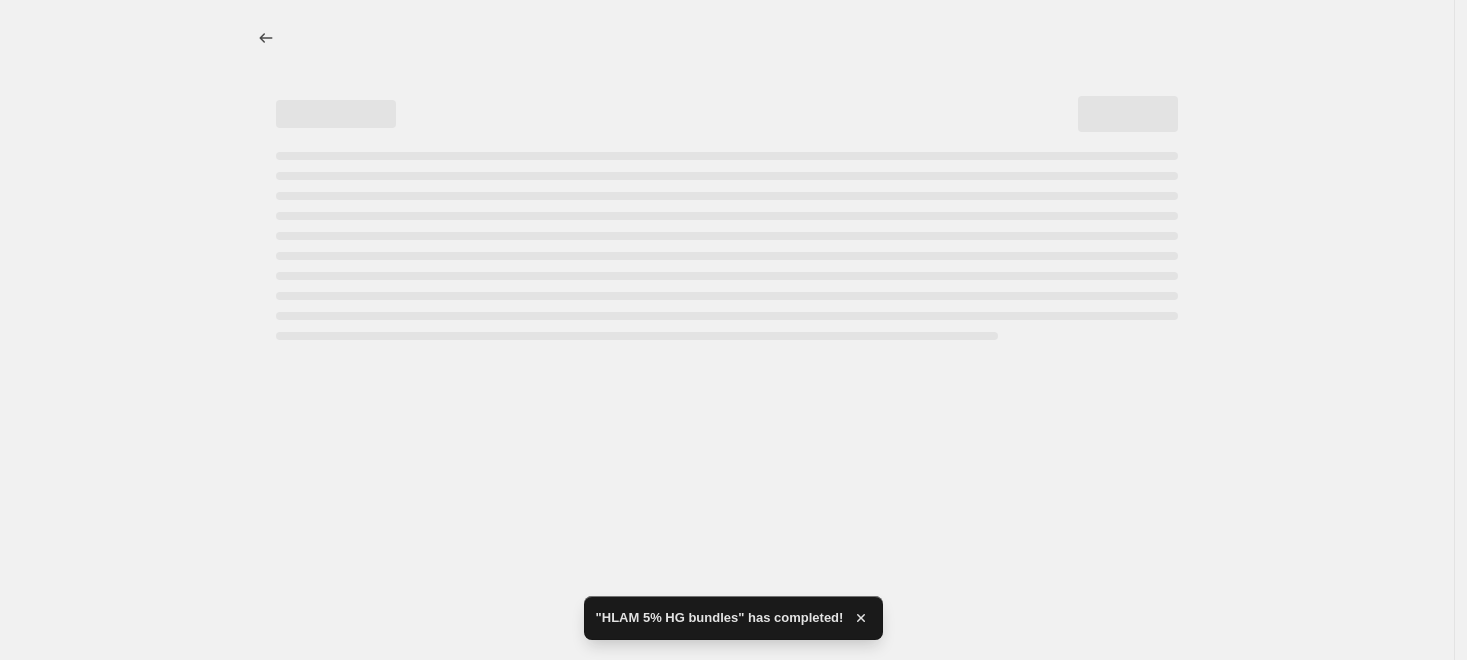 select on "percentage" 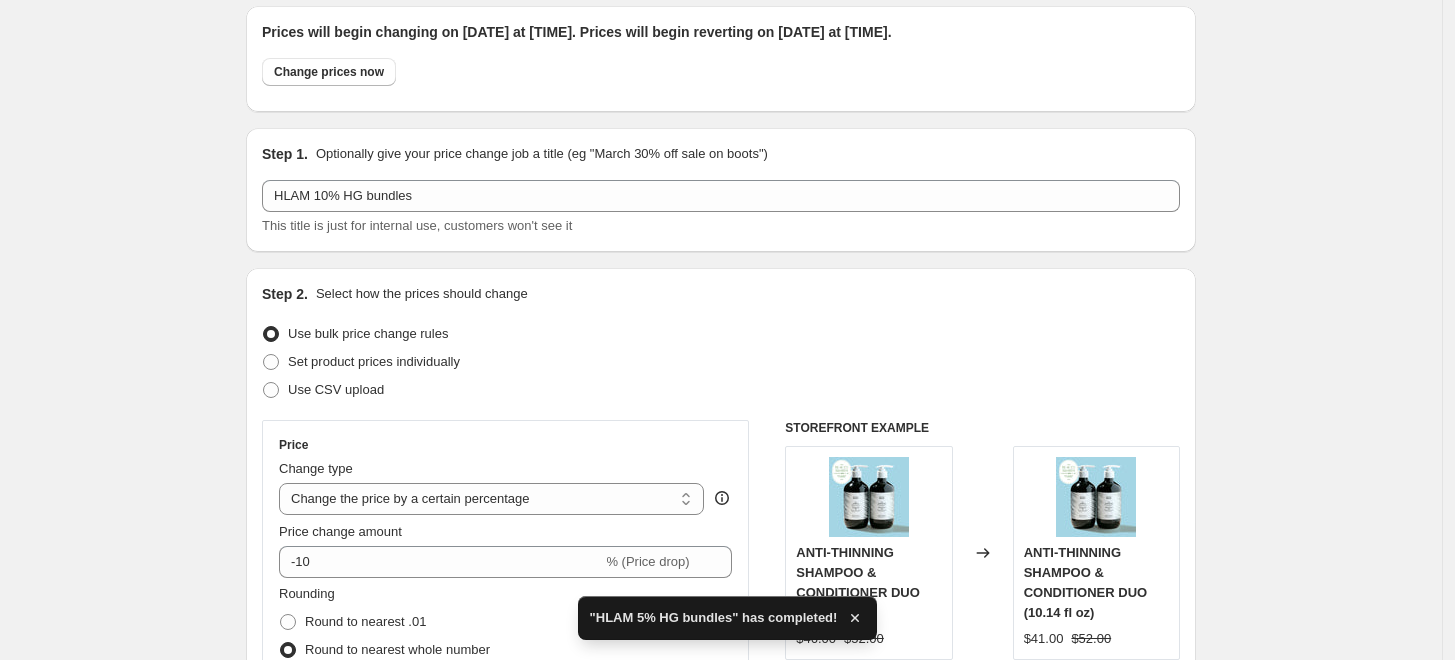 scroll, scrollTop: 0, scrollLeft: 0, axis: both 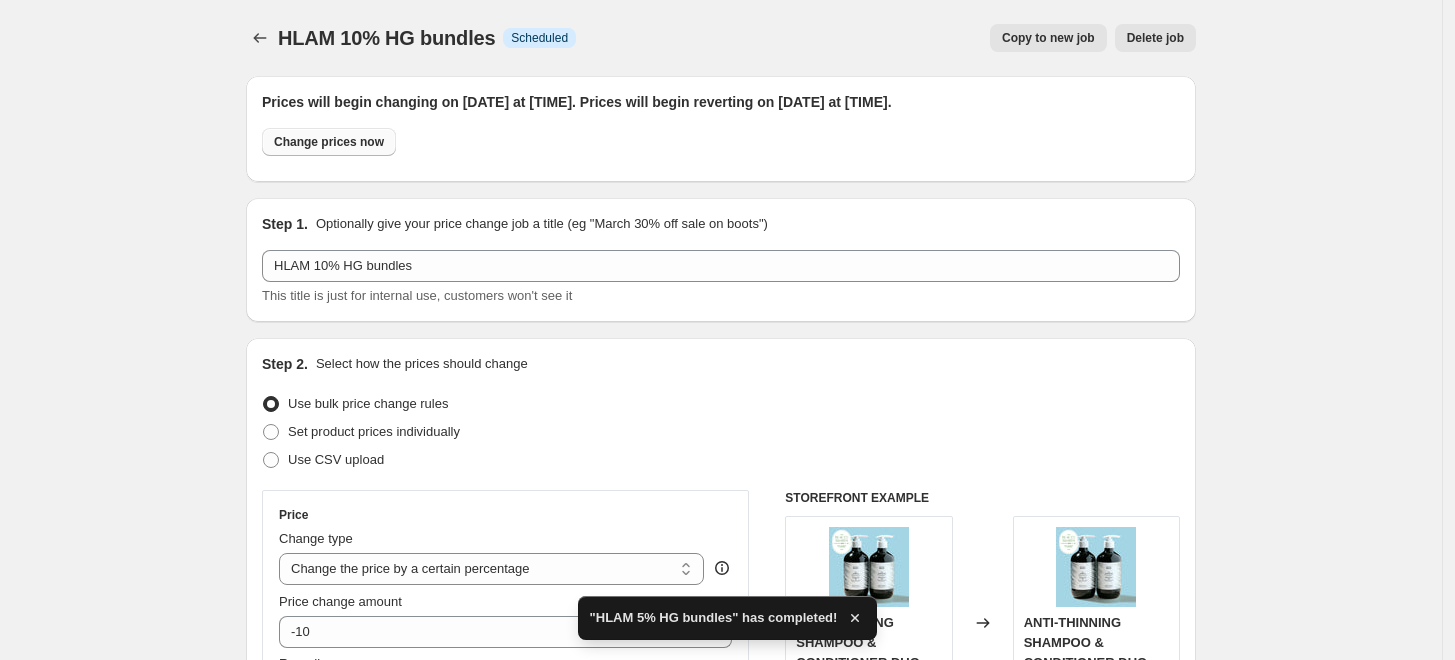 click on "Change prices now" at bounding box center (329, 142) 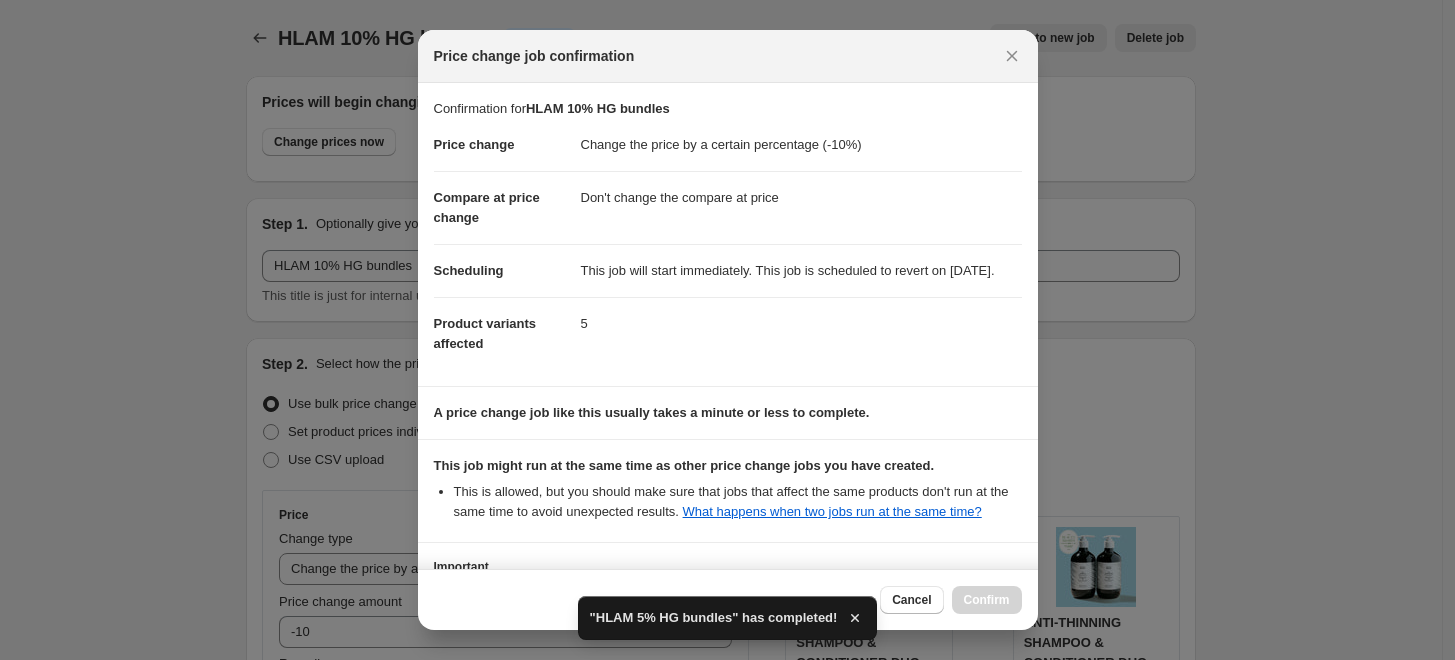scroll, scrollTop: 219, scrollLeft: 0, axis: vertical 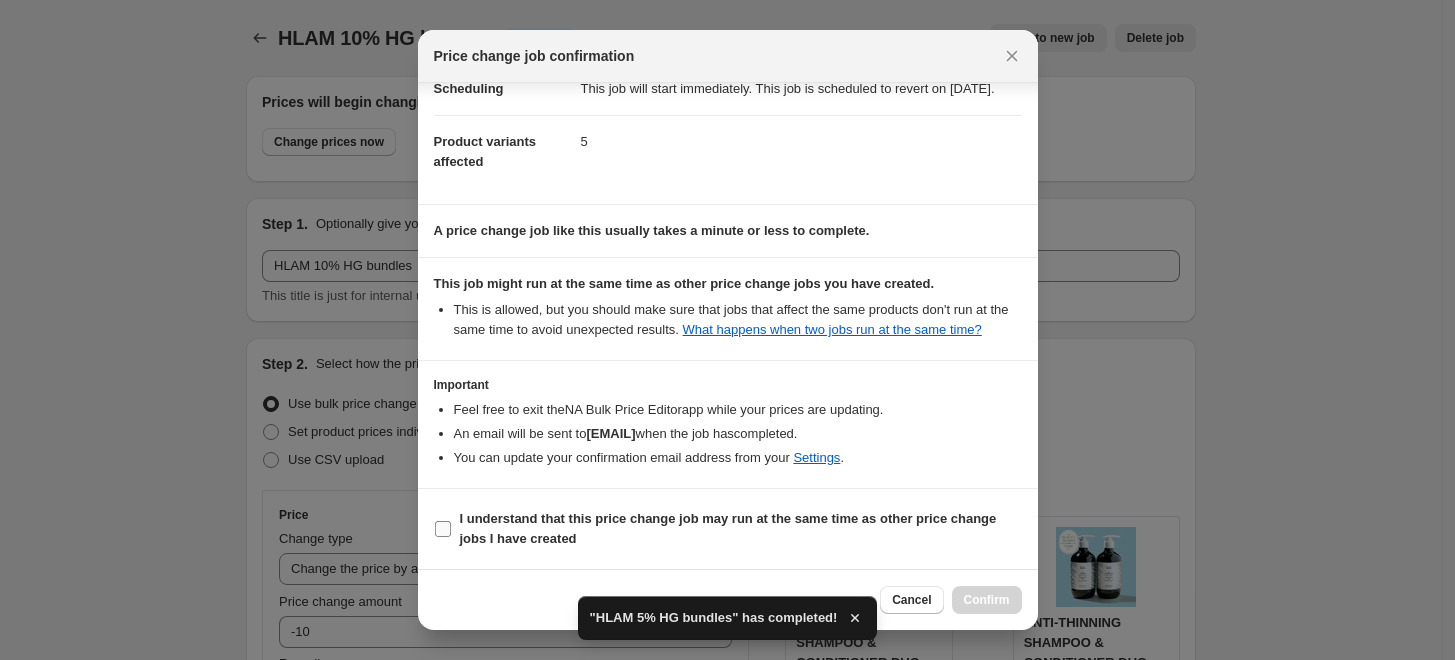 click on "I understand that this price change job may run at the same time as other price change jobs I have created" at bounding box center [728, 528] 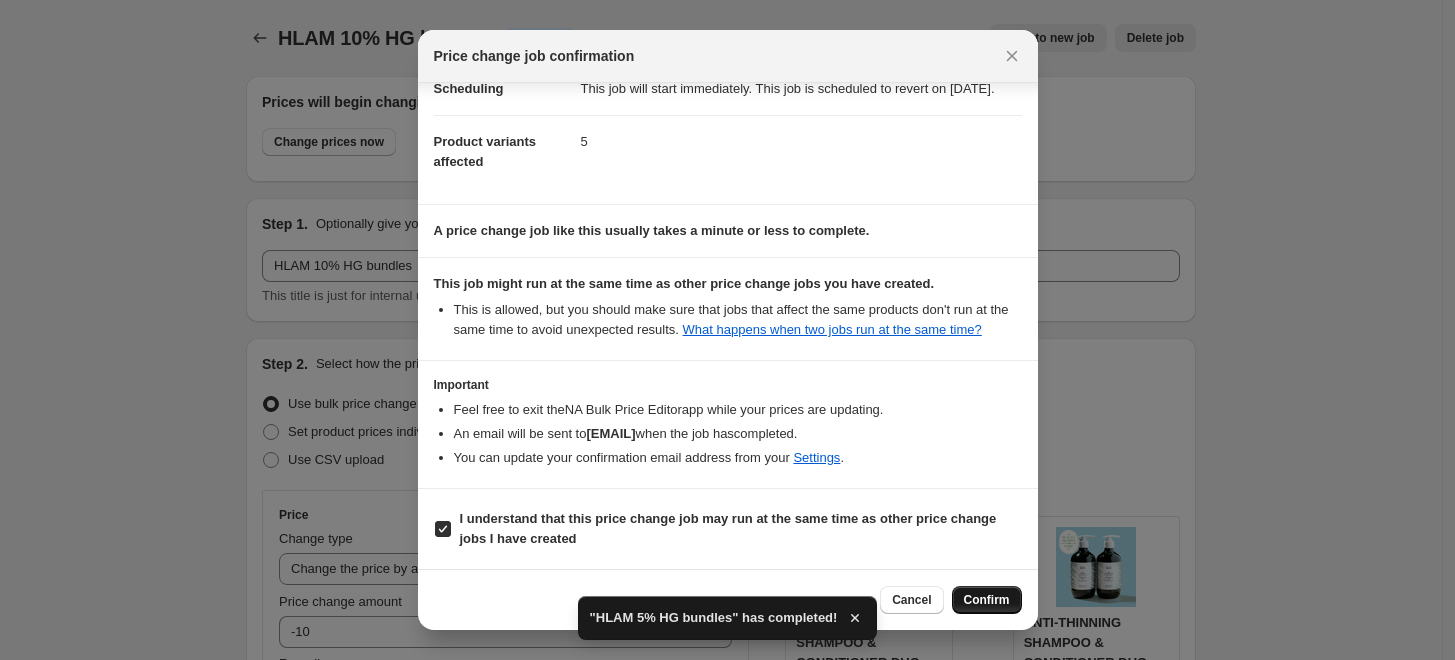 click on "Confirm" at bounding box center (987, 600) 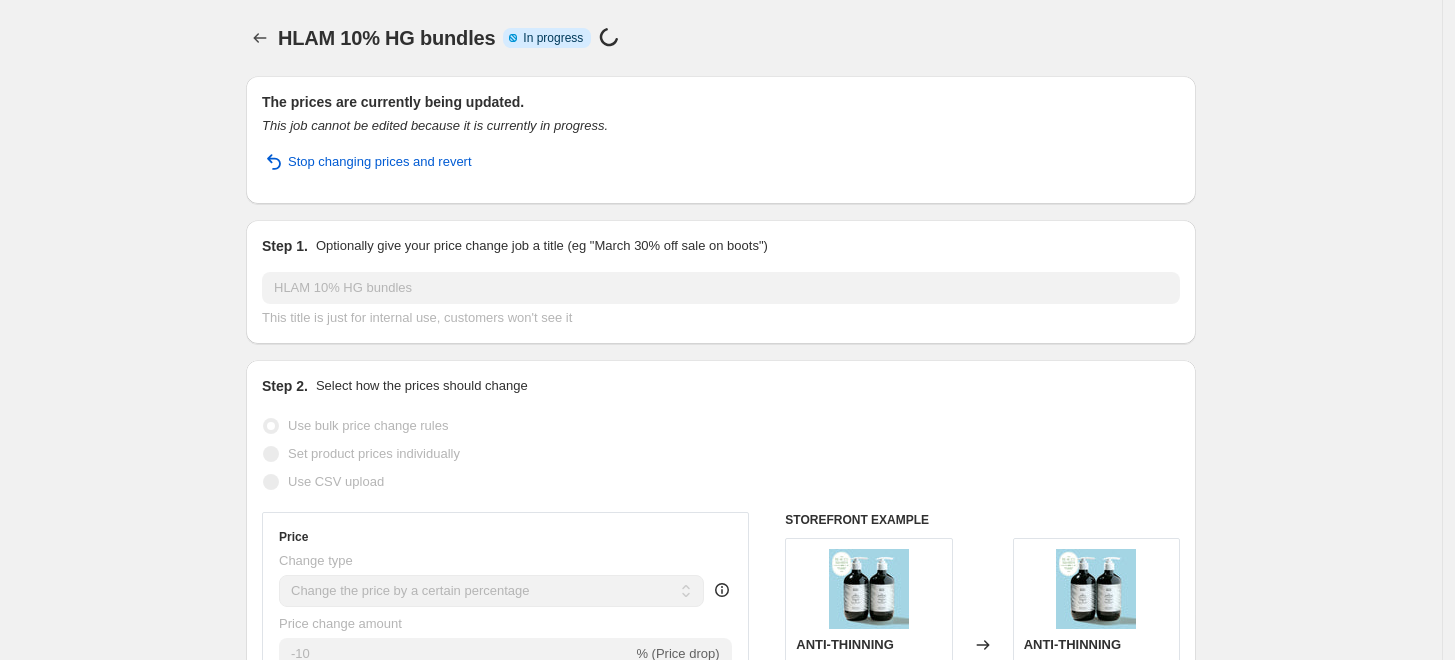 select on "percentage" 